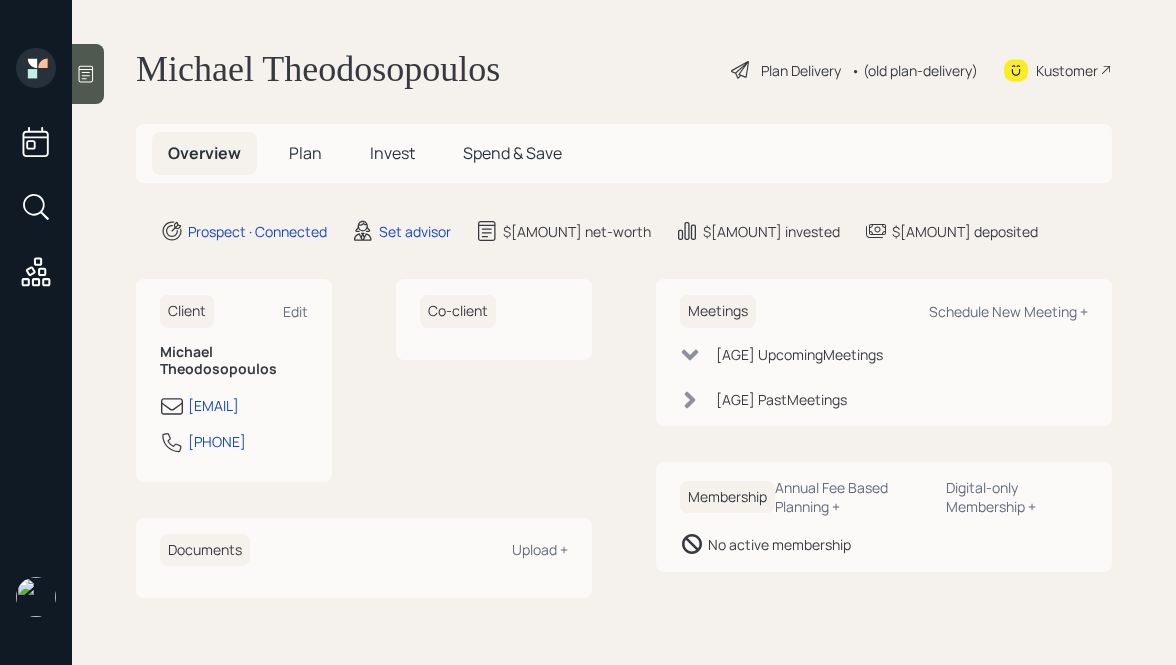 scroll, scrollTop: 0, scrollLeft: 0, axis: both 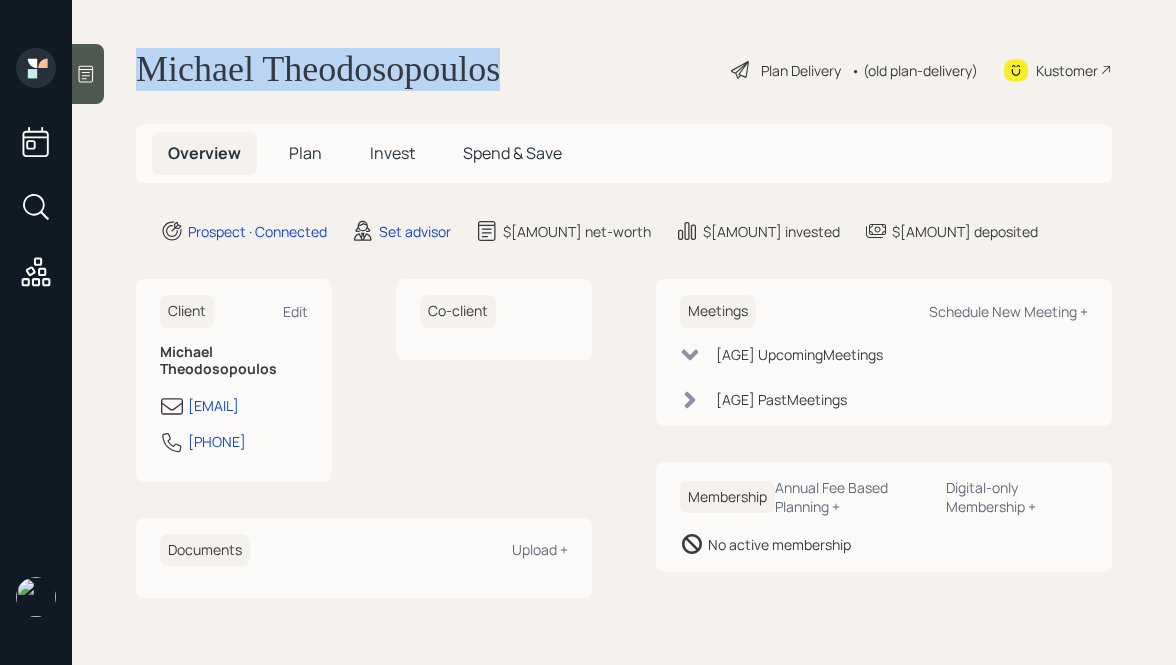 drag, startPoint x: 554, startPoint y: 69, endPoint x: 288, endPoint y: 3, distance: 274.06567 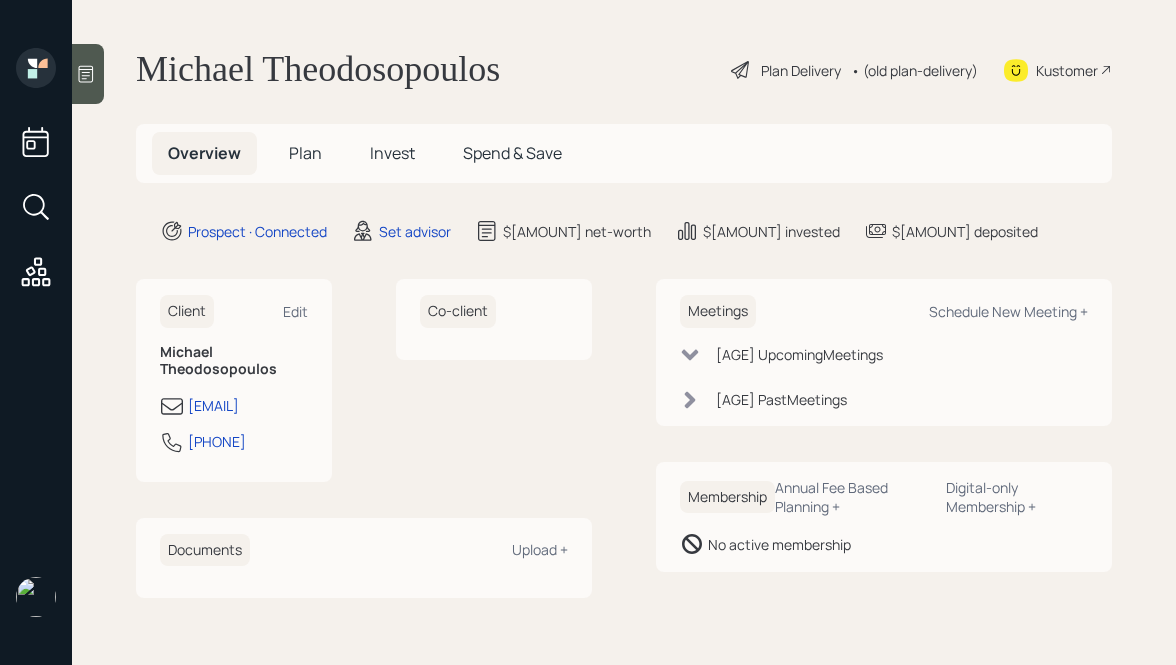 click at bounding box center [86, 74] 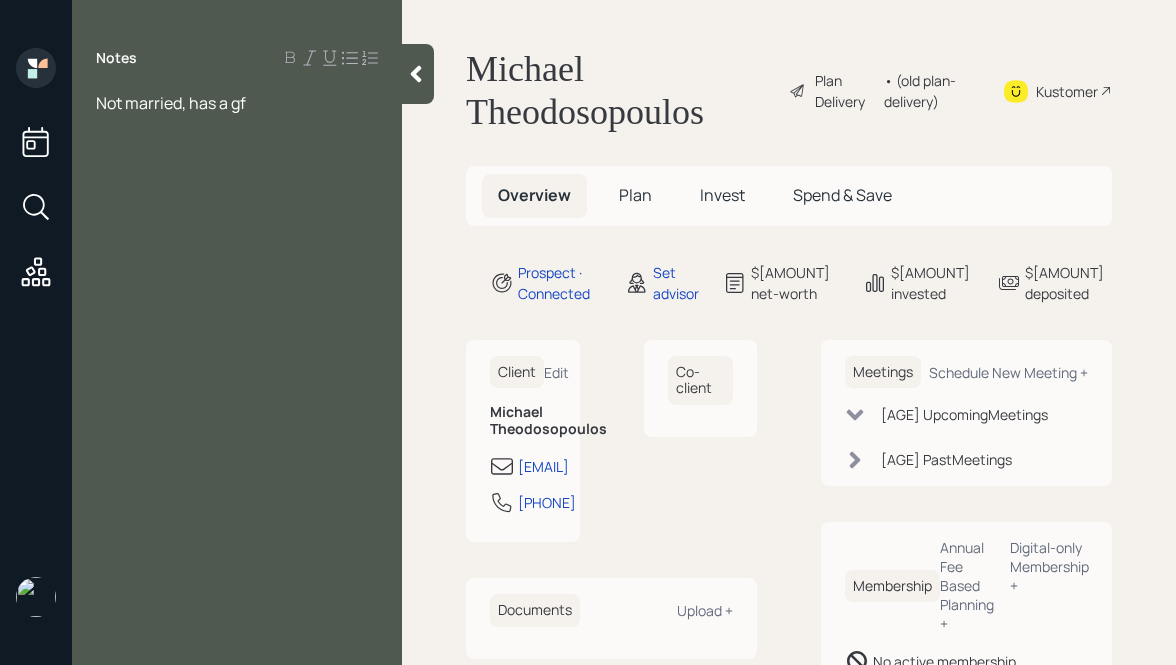 click on "Not married, has a gf" at bounding box center [171, 103] 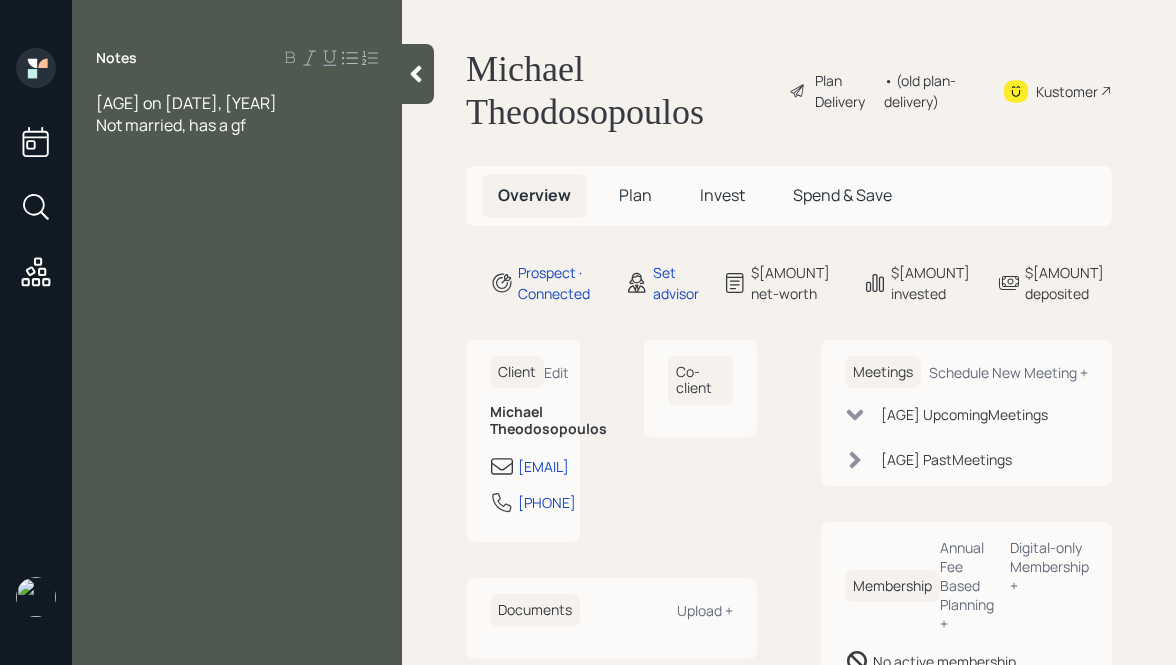 click on "Not married, has a gf" at bounding box center [237, 103] 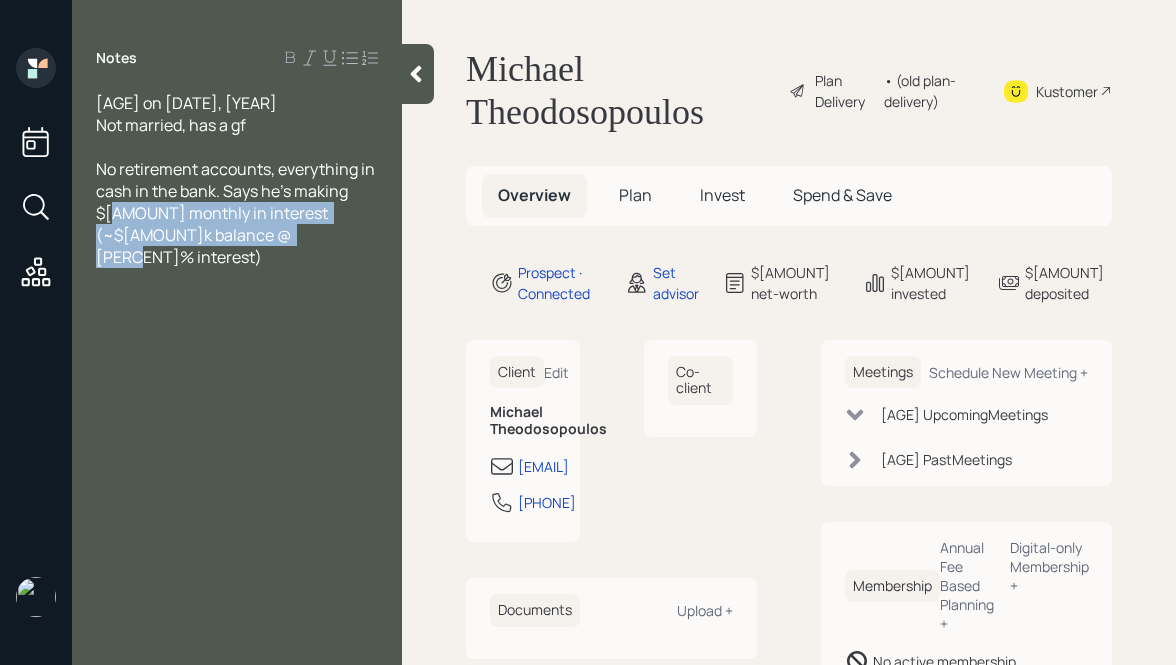 drag, startPoint x: 292, startPoint y: 233, endPoint x: 110, endPoint y: 222, distance: 182.3321 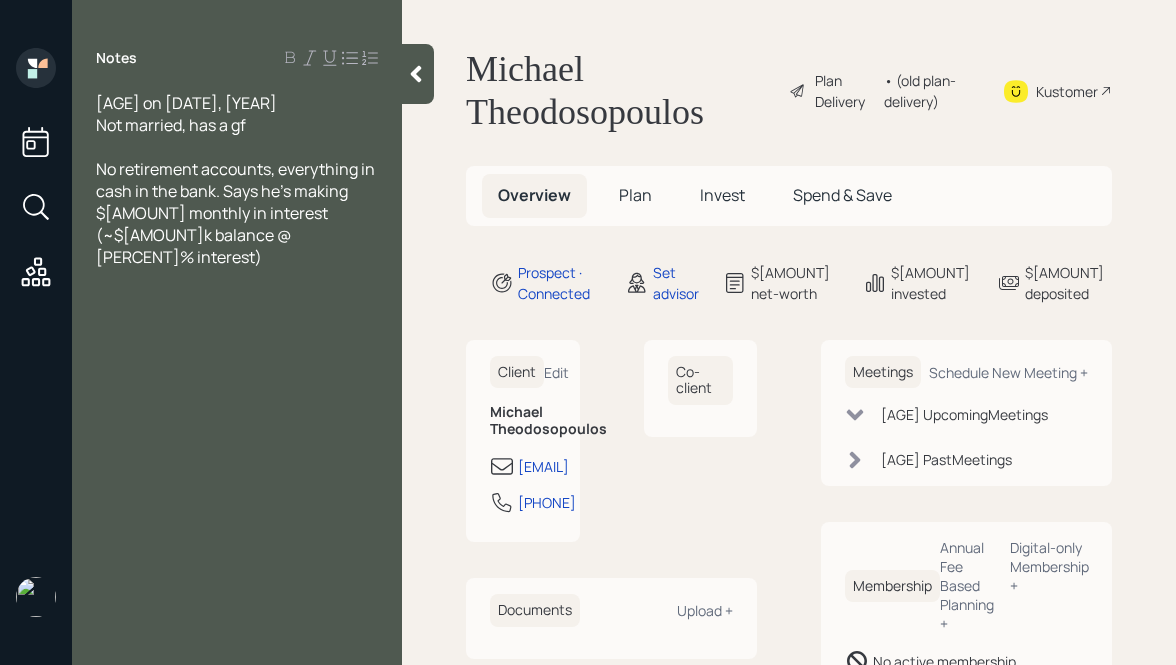 click on "No retirement accounts, everything in cash in the bank. Says he's making $[AMOUNT] monthly in interest (~$[AMOUNT]k balance @ [PERCENT]% interest)" at bounding box center (186, 103) 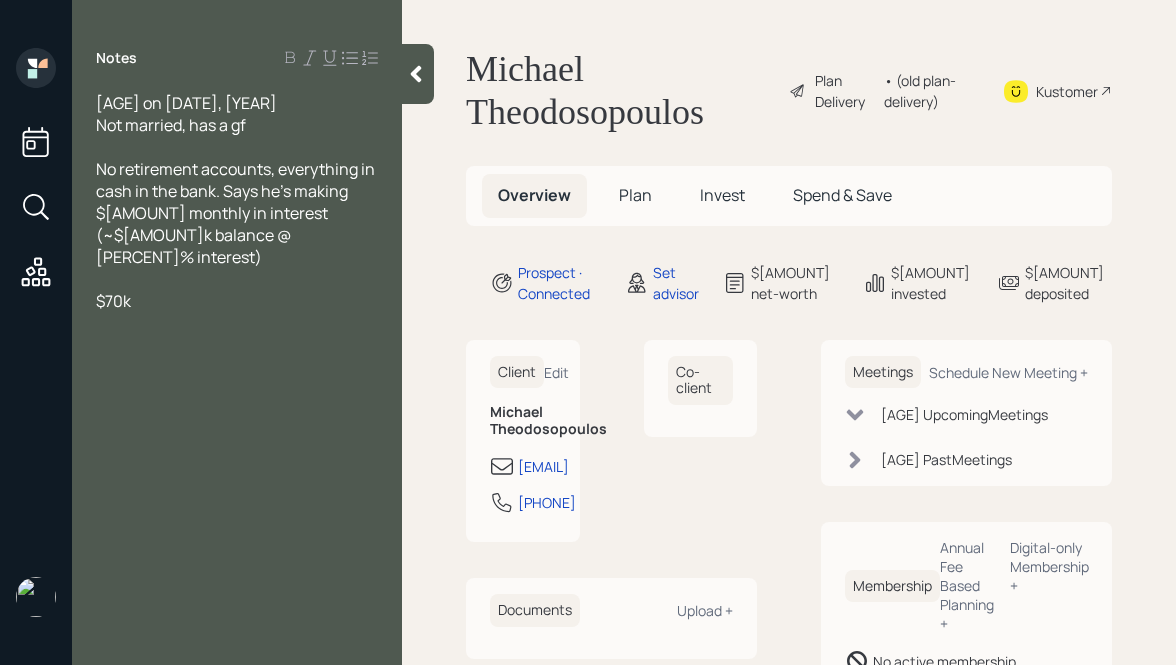 click on "$70k" at bounding box center [186, 103] 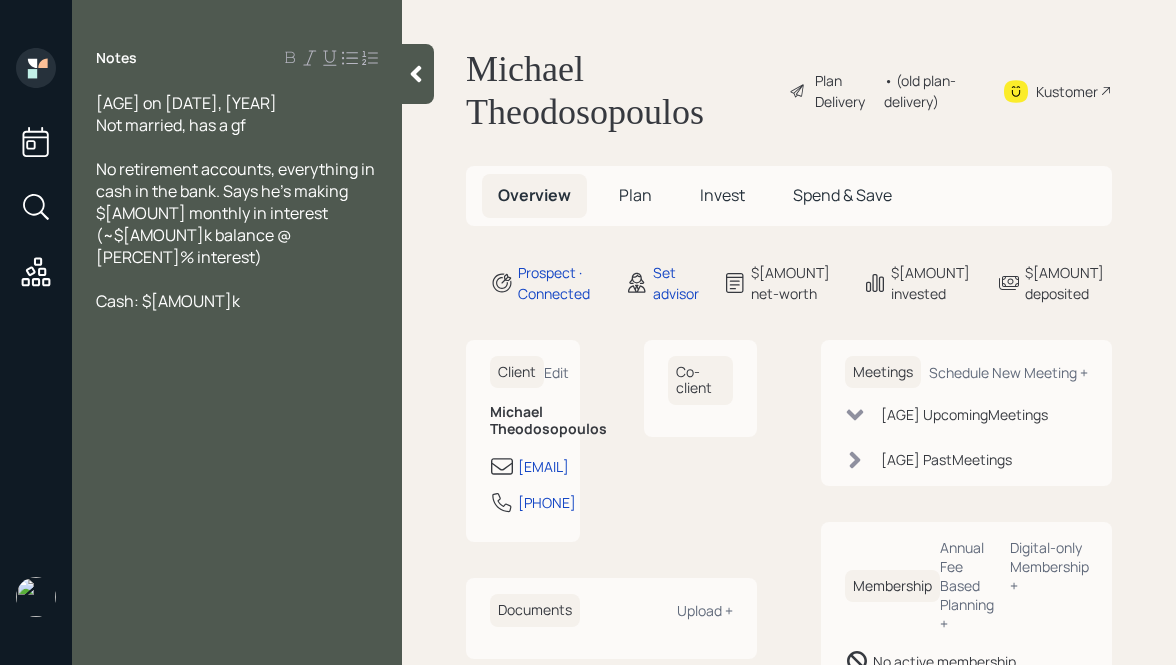 click on "Cash: $[AMOUNT]k" at bounding box center (237, 103) 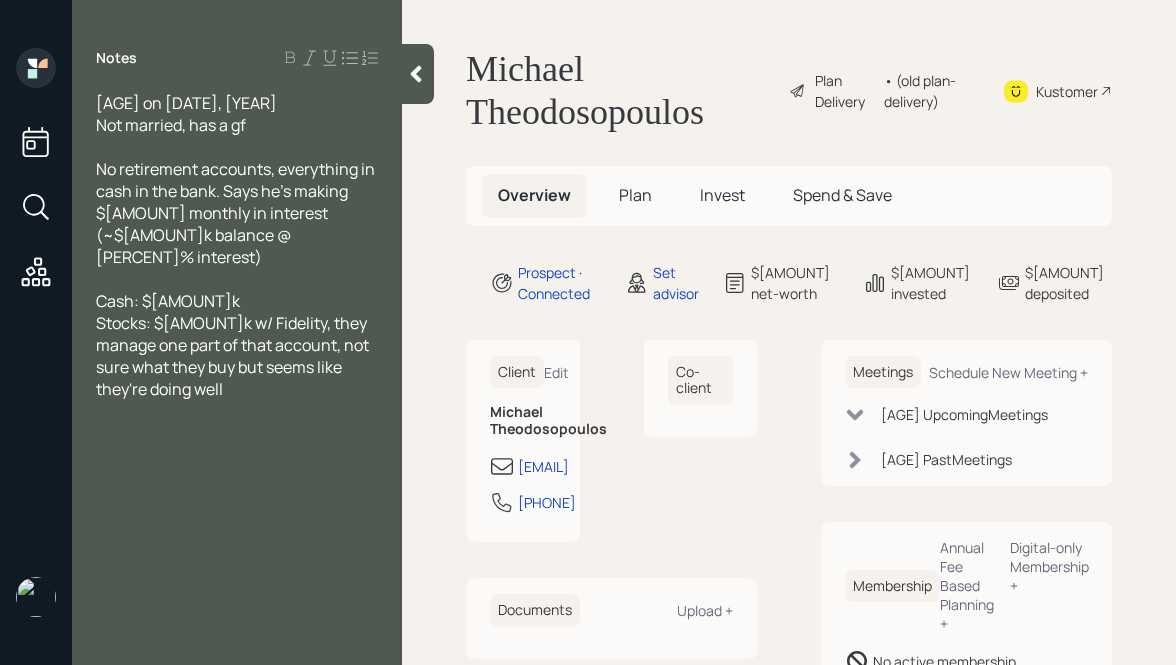 click on "Stocks: $[AMOUNT]k w/ Fidelity, they manage one part of that account, not sure what they buy but seems like they're doing well" at bounding box center (186, 103) 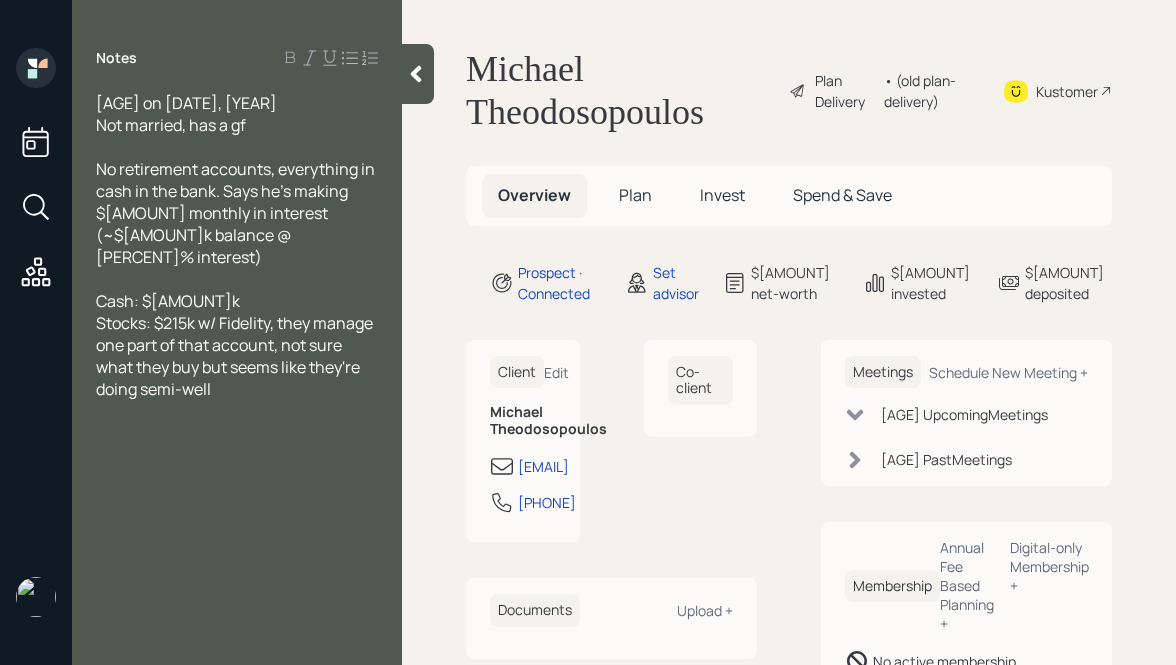 click on "Stocks: $215k w/ Fidelity, they manage one part of that account, not sure what they buy but seems like they're doing semi-well" at bounding box center (237, 103) 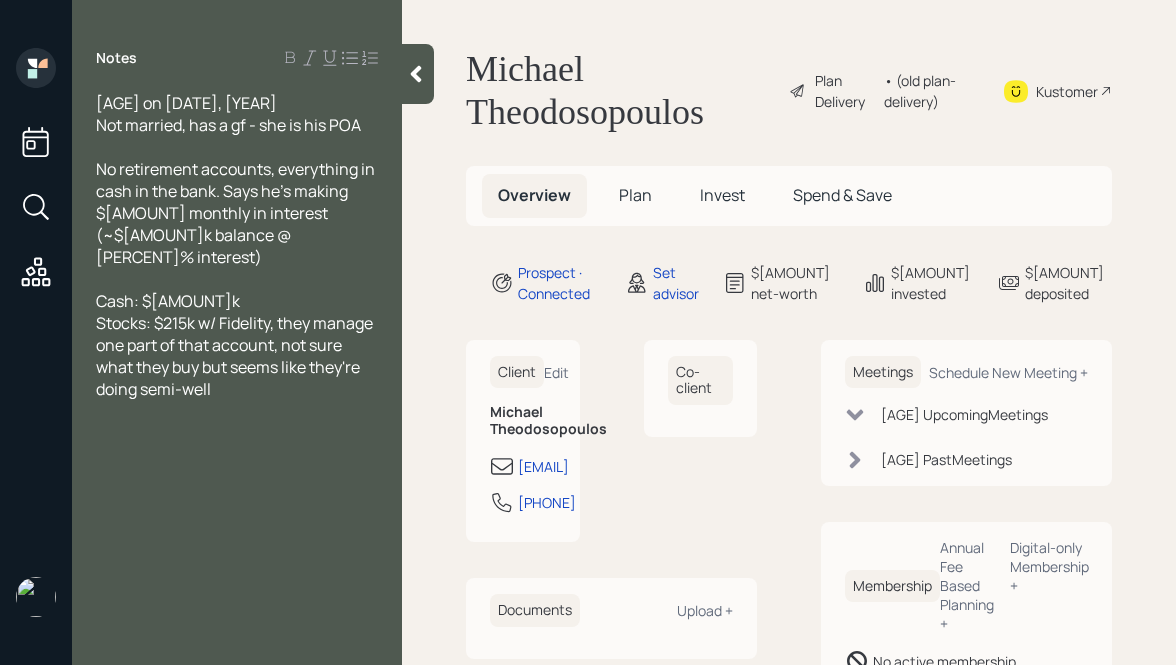 click on "Cash: $[AMOUNT]k" at bounding box center [237, 103] 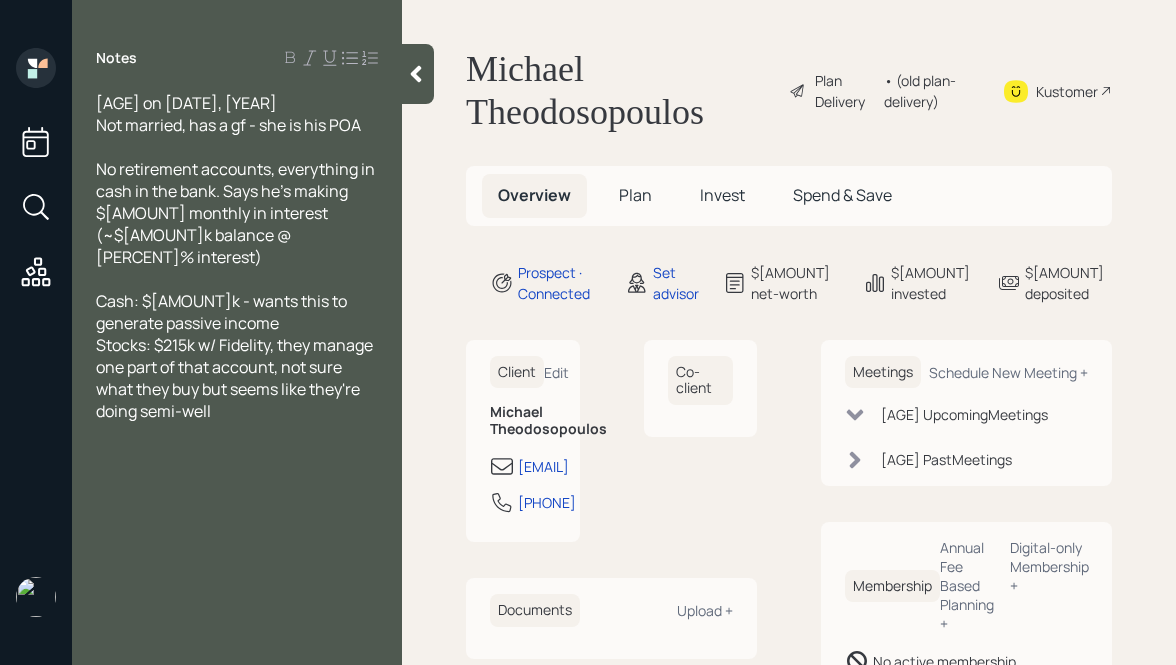 click on "Stocks: $215k w/ Fidelity, they manage one part of that account, not sure what they buy but seems like they're doing semi-well" at bounding box center [237, 103] 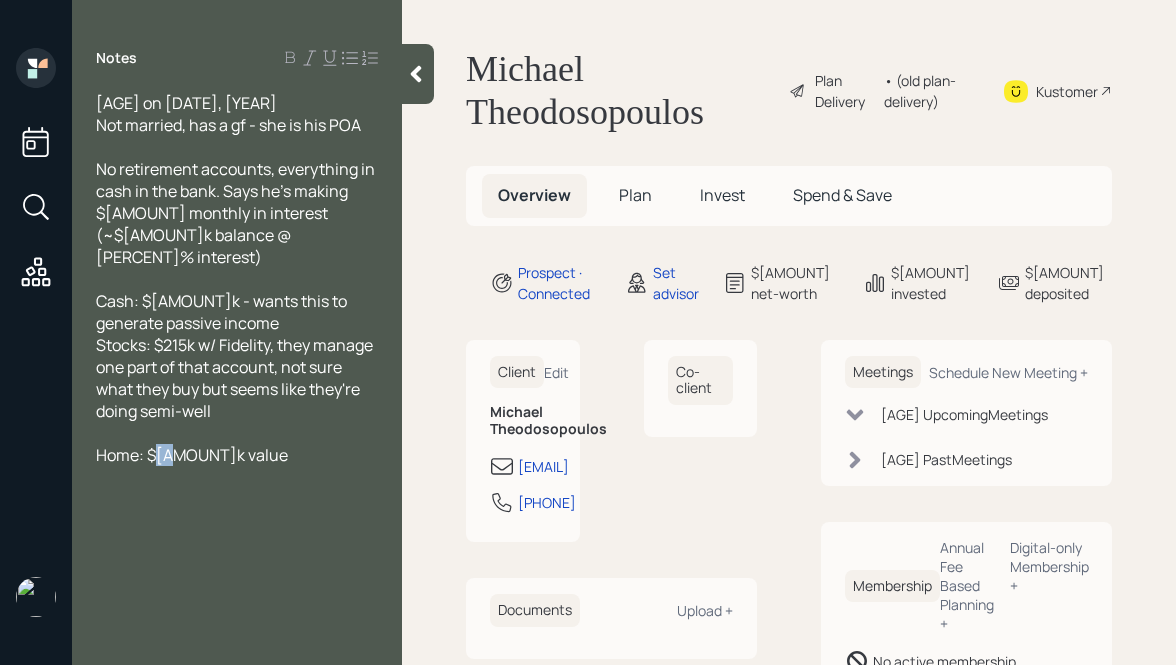 drag, startPoint x: 173, startPoint y: 429, endPoint x: 158, endPoint y: 429, distance: 15 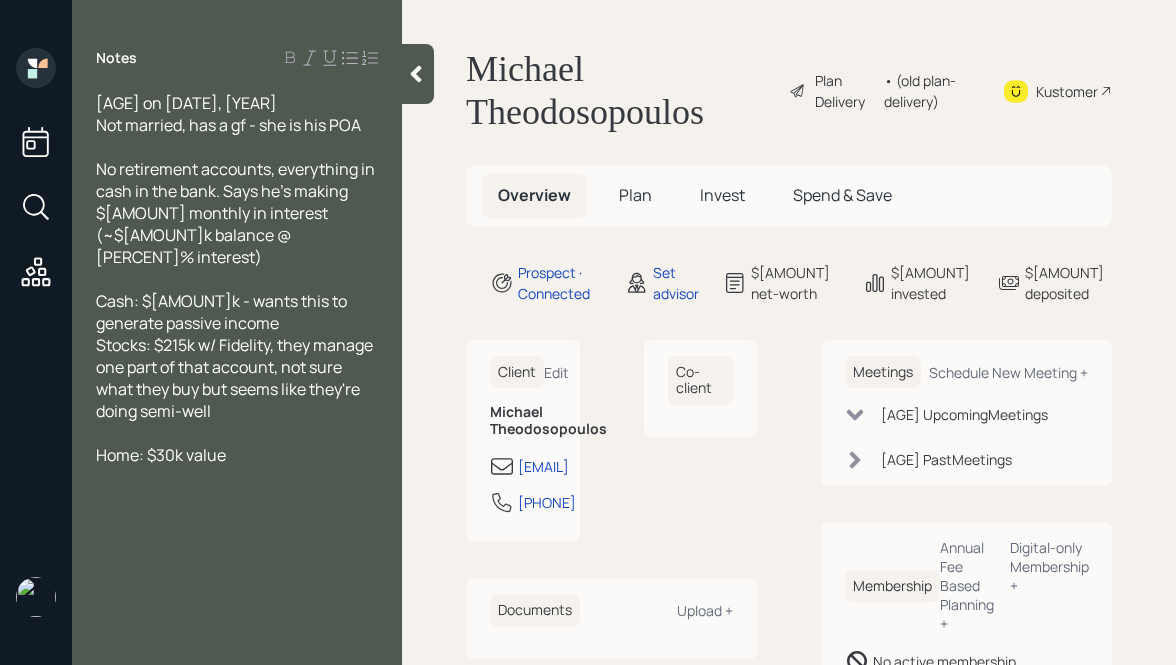 click on "Home: $30k value" at bounding box center [237, 103] 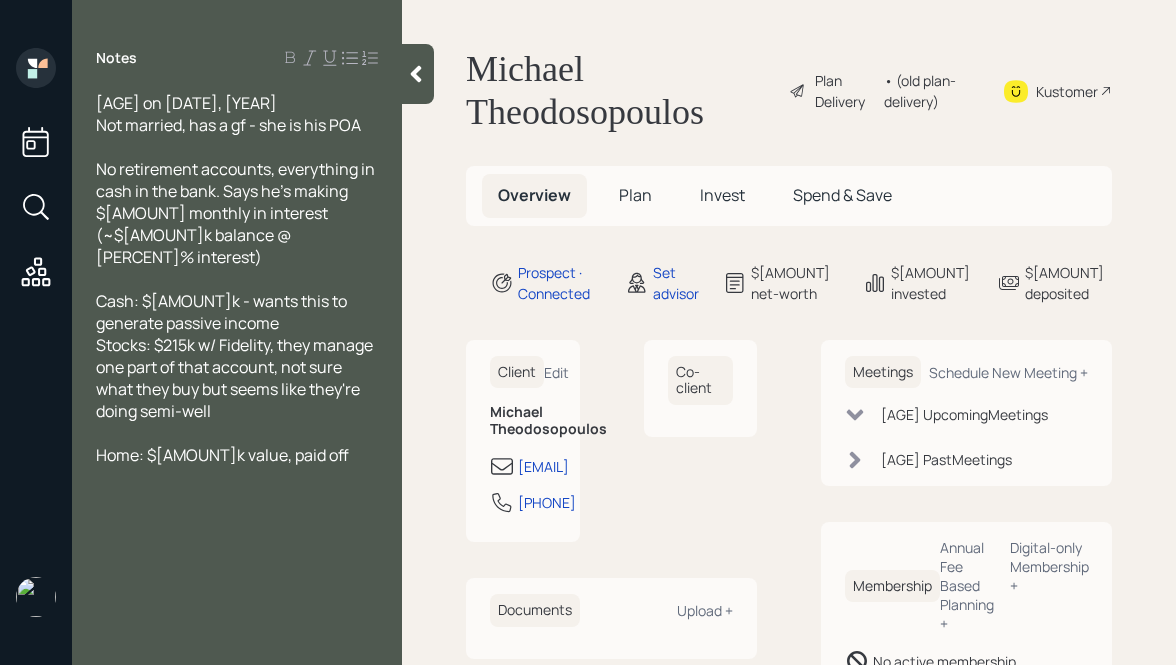 click on "Home: $[AMOUNT]k value, paid off" at bounding box center (237, 103) 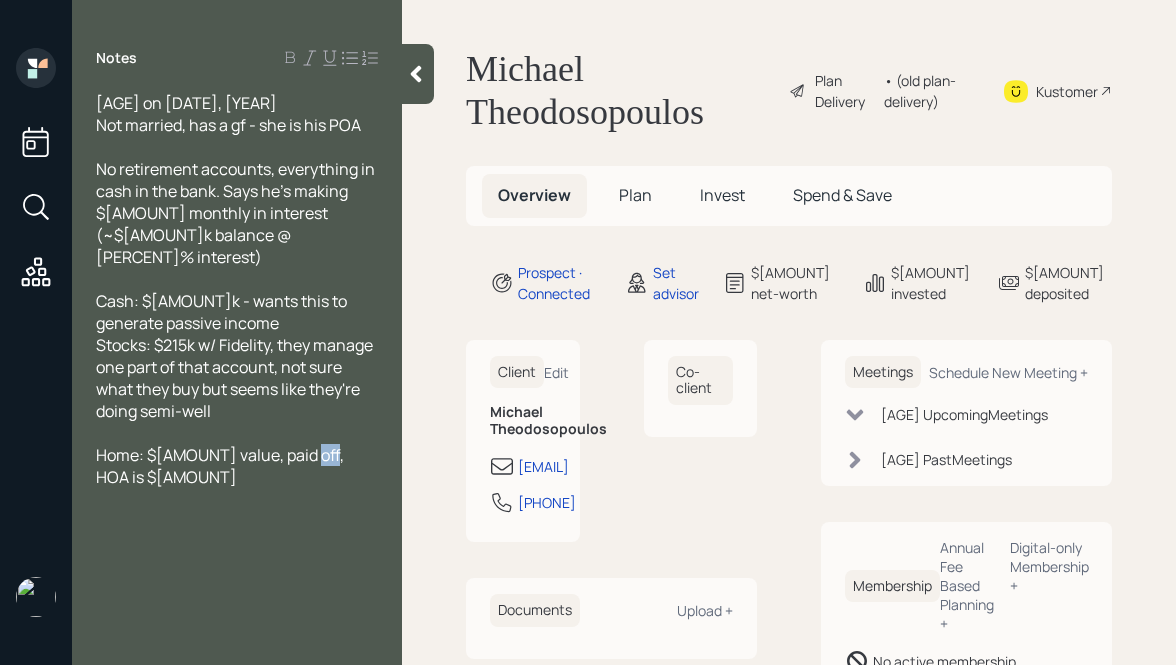 drag, startPoint x: 326, startPoint y: 433, endPoint x: 297, endPoint y: 434, distance: 29.017237 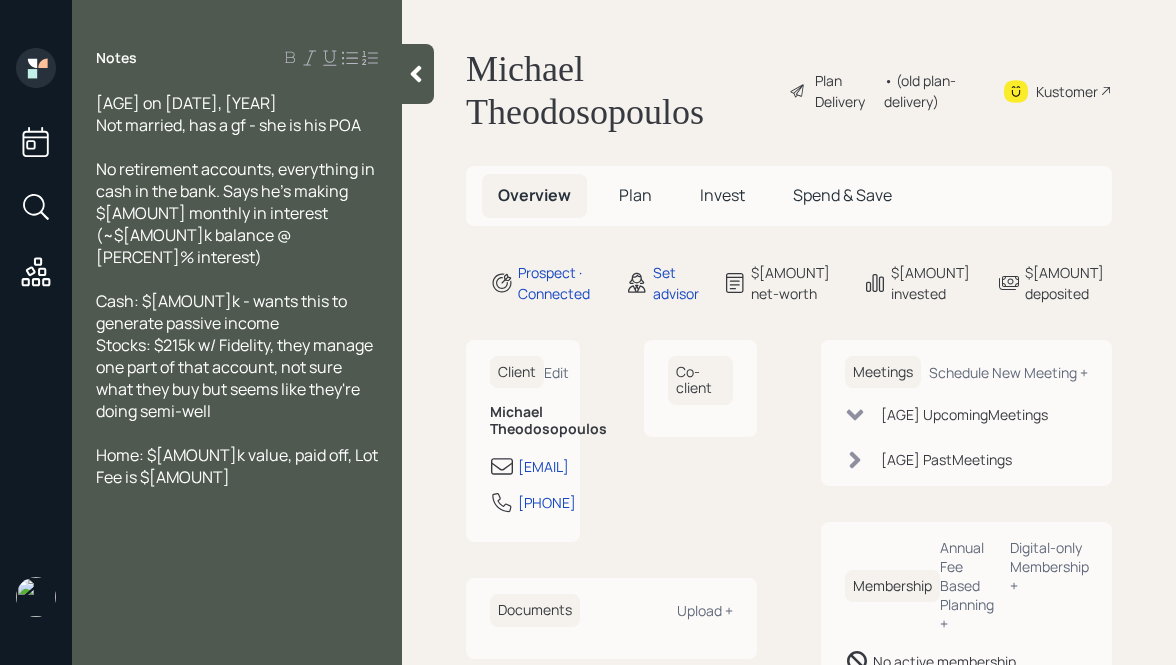 click on "Home: $[AMOUNT]k value, paid off, Lot Fee is $[AMOUNT]" at bounding box center [237, 103] 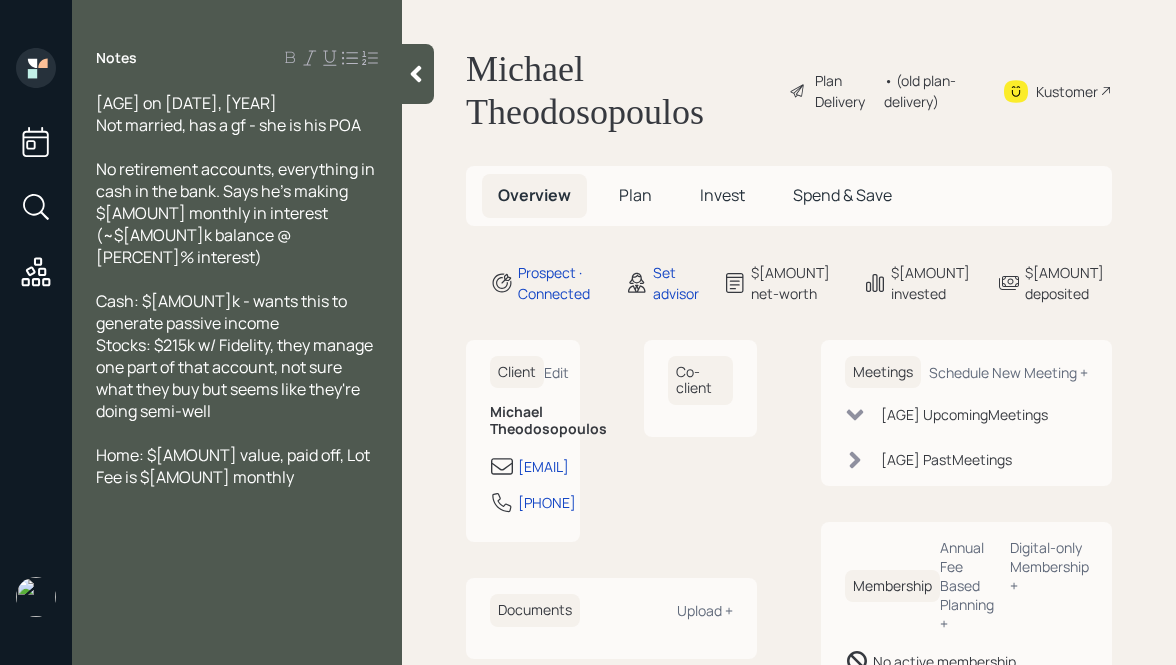 click on "Home: $[AMOUNT] value, paid off, Lot Fee is $[AMOUNT] monthly" at bounding box center [186, 103] 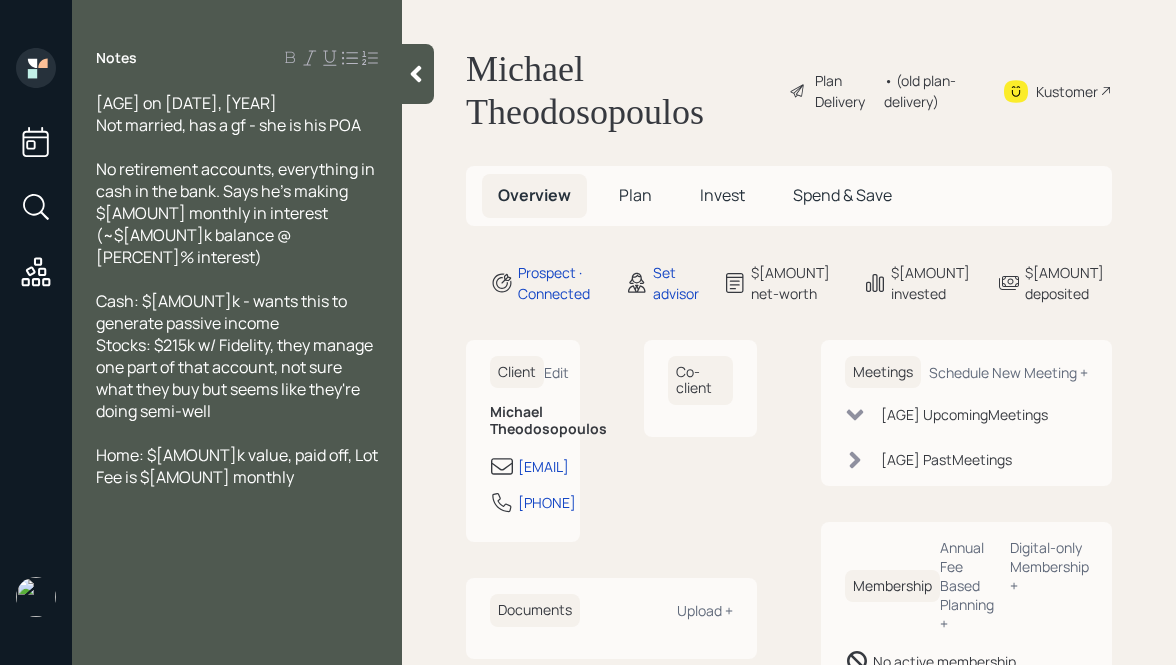 click on "No retirement accounts, everything in cash in the bank. Says he's making $[AMOUNT] monthly in interest (~$[AMOUNT]k balance @ [PERCENT]% interest)" at bounding box center [237, 103] 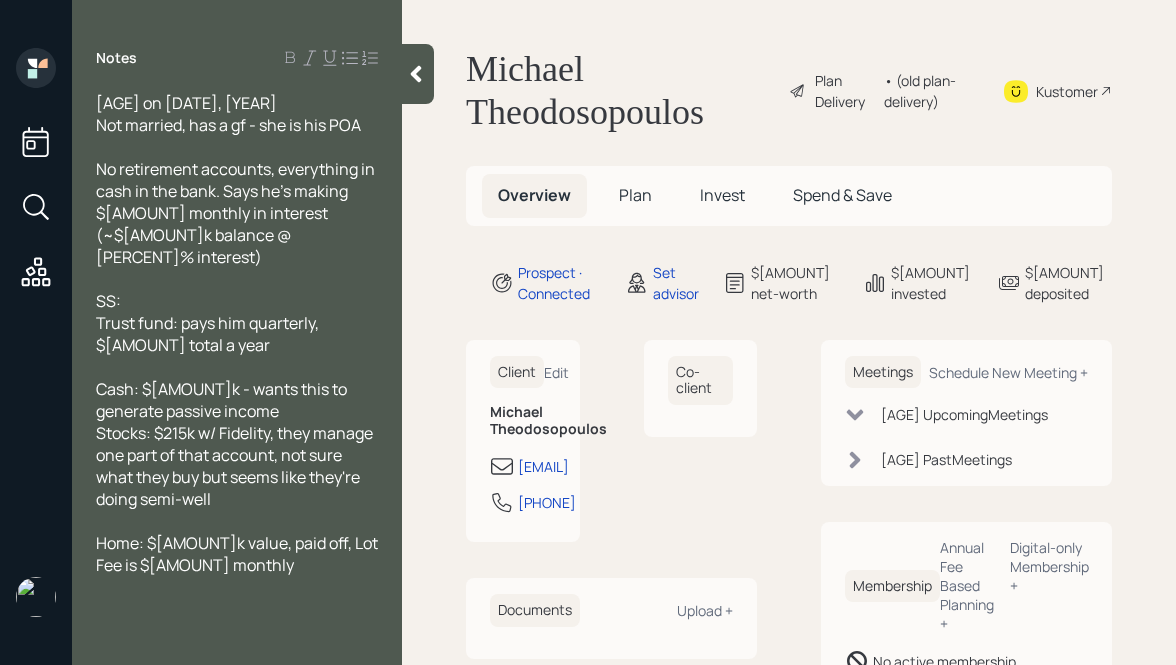click on "SS:" at bounding box center (237, 103) 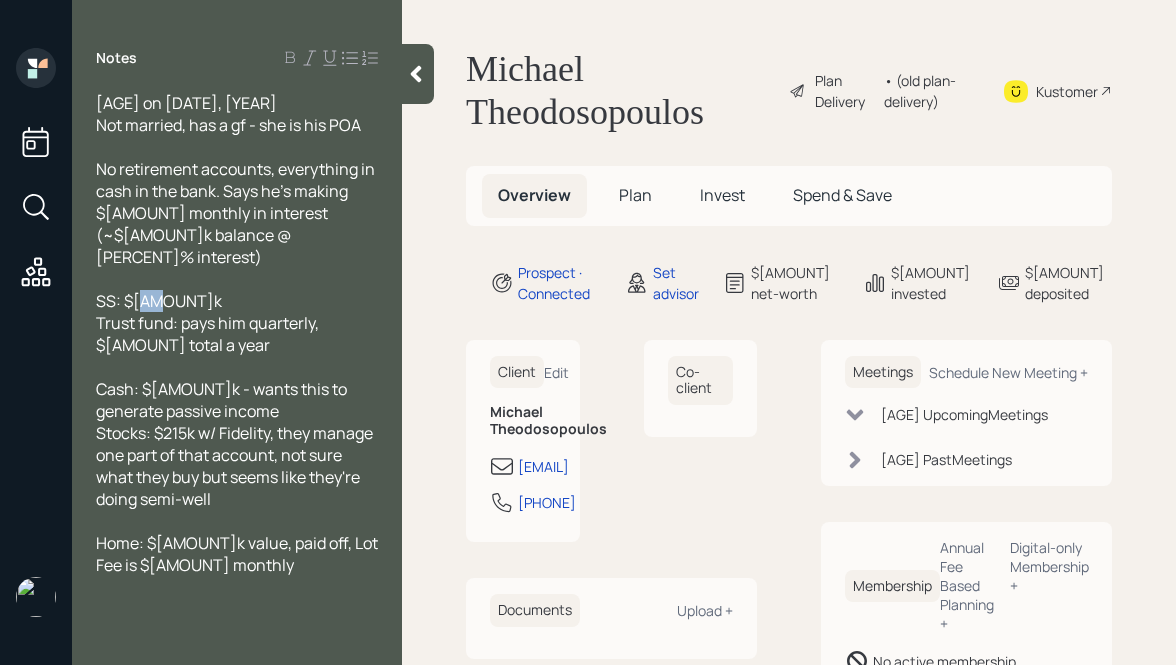drag, startPoint x: 169, startPoint y: 279, endPoint x: 144, endPoint y: 282, distance: 25.179358 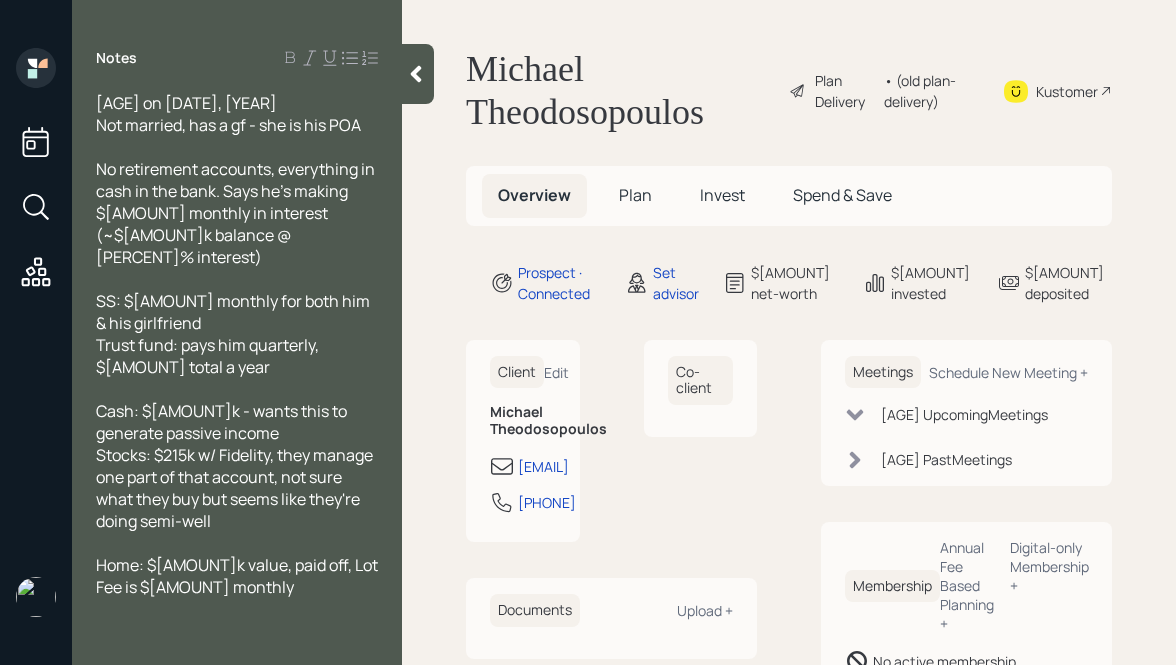 click at bounding box center [418, 74] 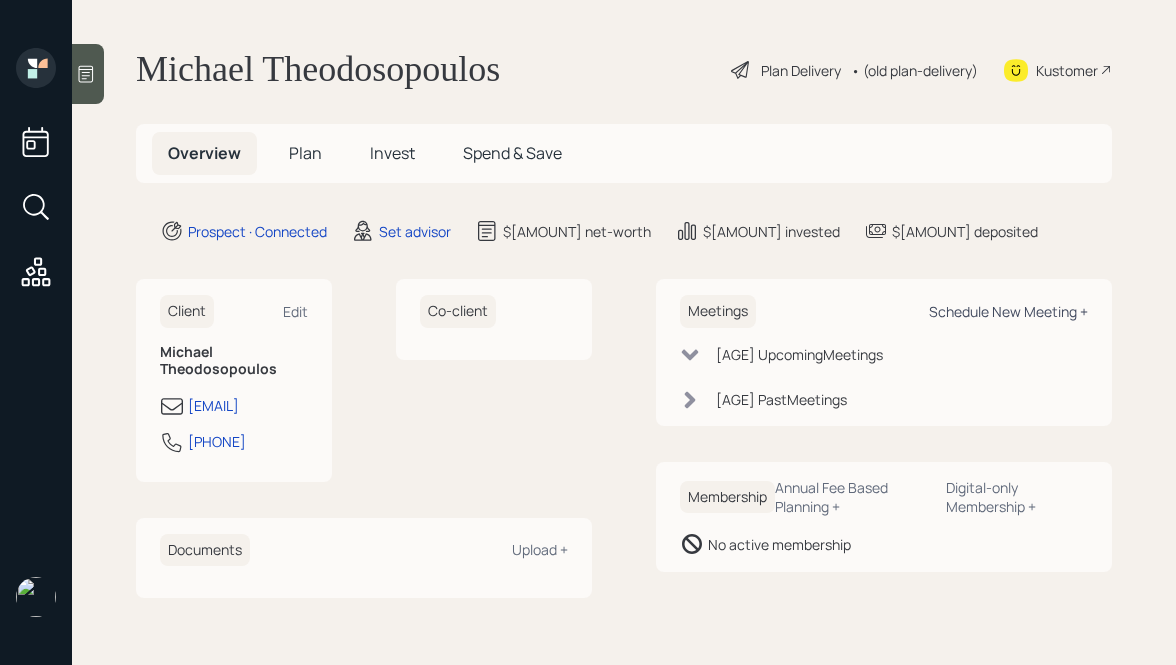 click on "Schedule New Meeting +" at bounding box center [295, 311] 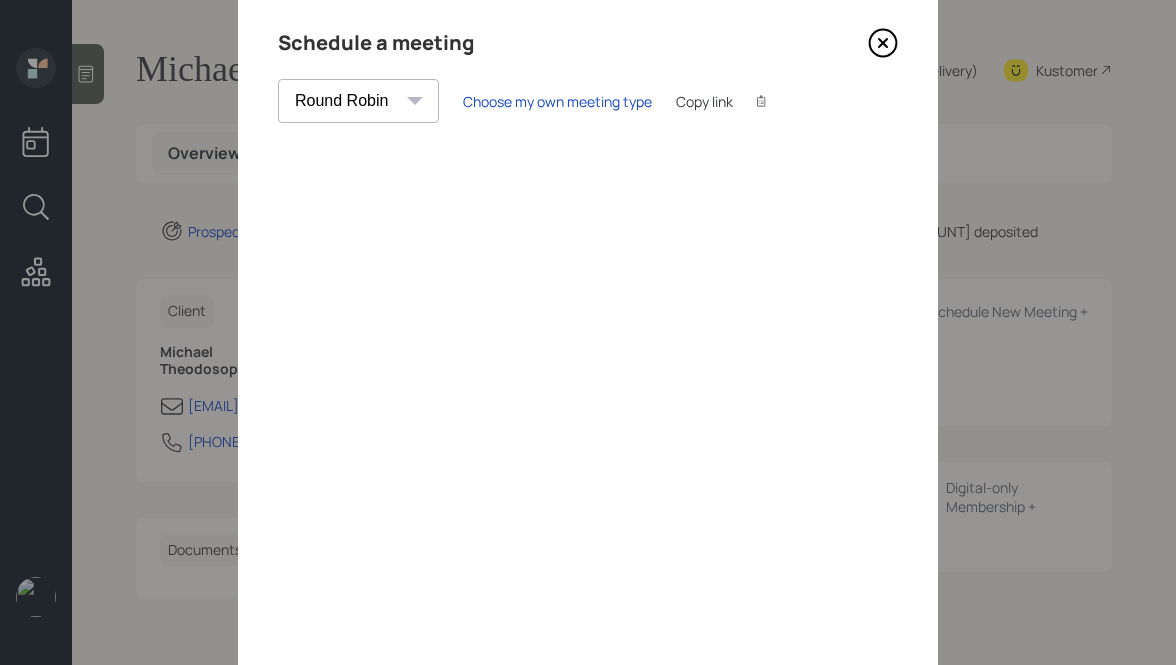 scroll, scrollTop: 0, scrollLeft: 0, axis: both 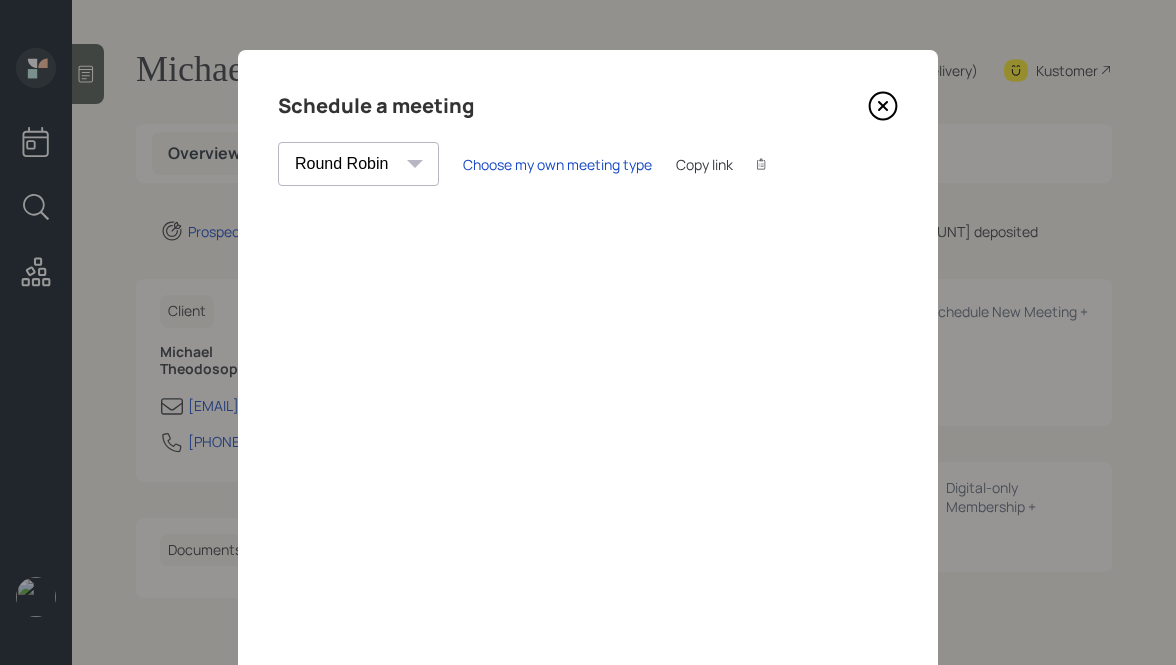 click at bounding box center (883, 106) 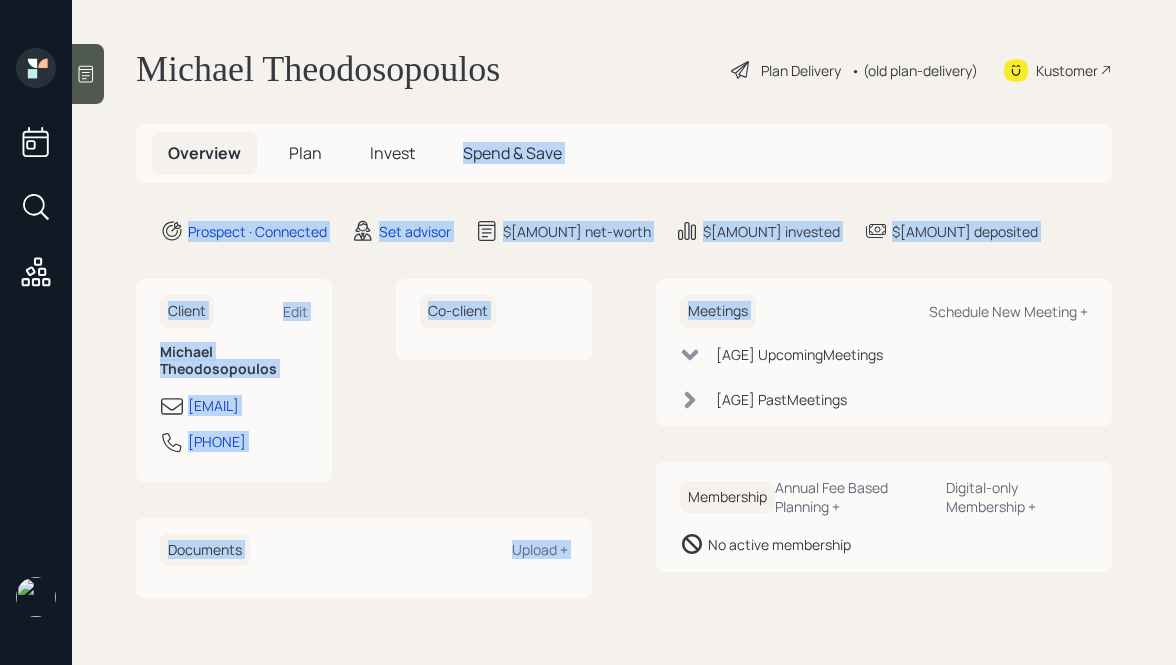 drag, startPoint x: 877, startPoint y: 243, endPoint x: 608, endPoint y: 67, distance: 321.46072 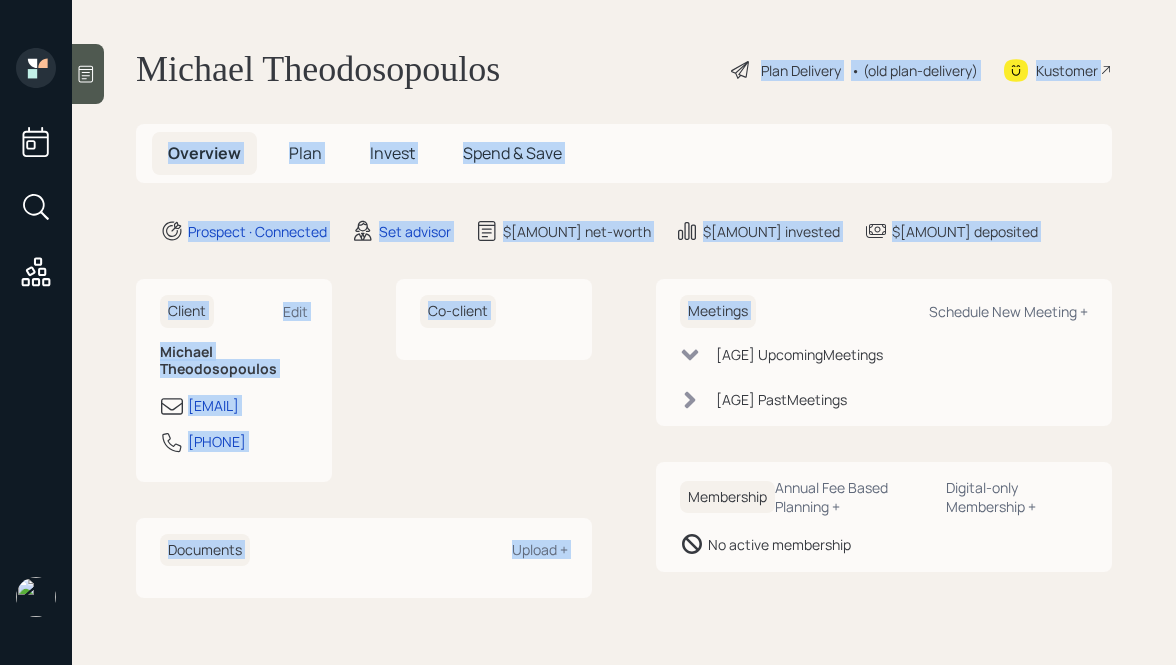 click on "[FIRST] [LAST] Plan Delivery • (old plan-delivery) Kustomer" at bounding box center [624, 70] 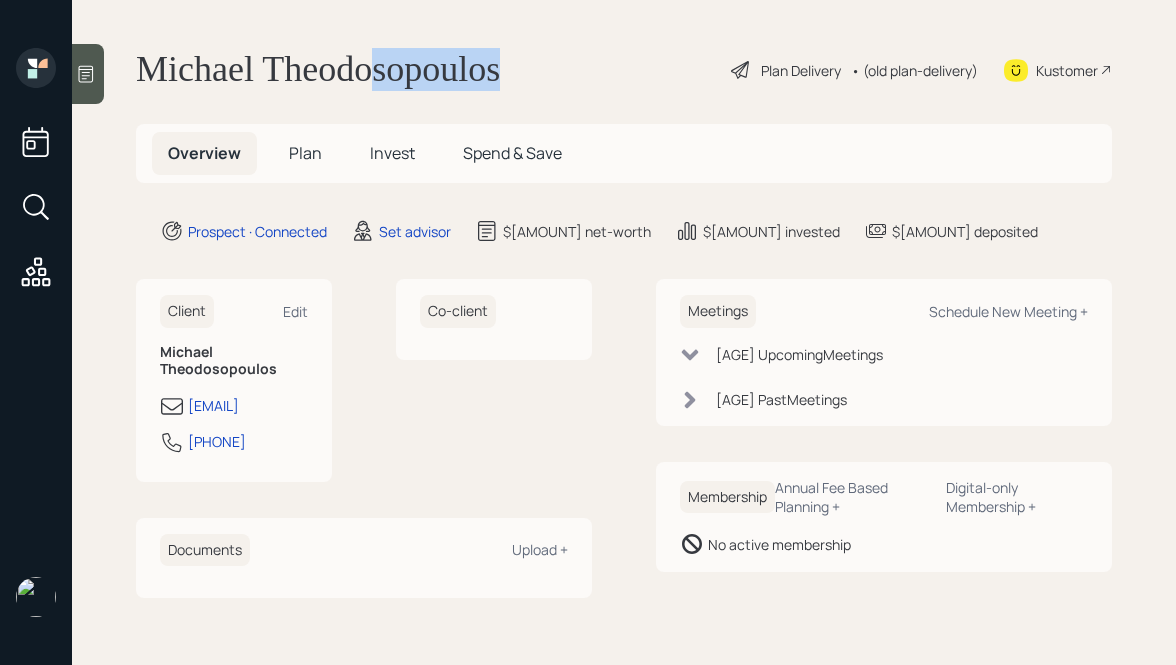drag, startPoint x: 393, startPoint y: 69, endPoint x: 590, endPoint y: 75, distance: 197.09135 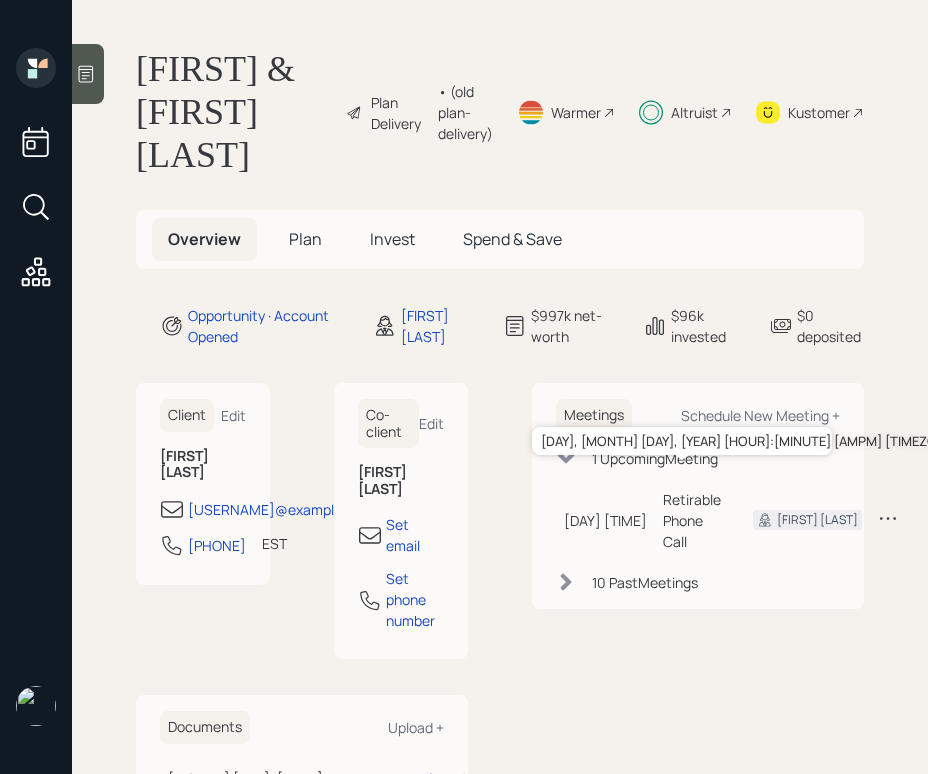 scroll, scrollTop: 0, scrollLeft: 0, axis: both 